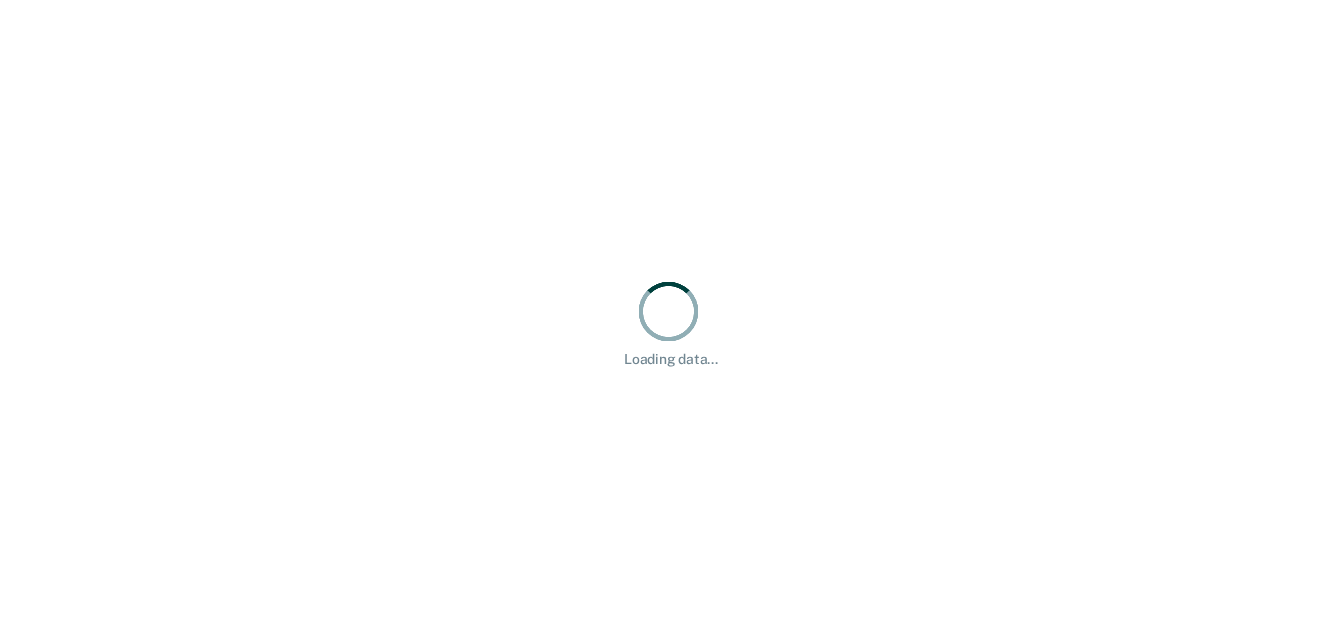 scroll, scrollTop: 0, scrollLeft: 0, axis: both 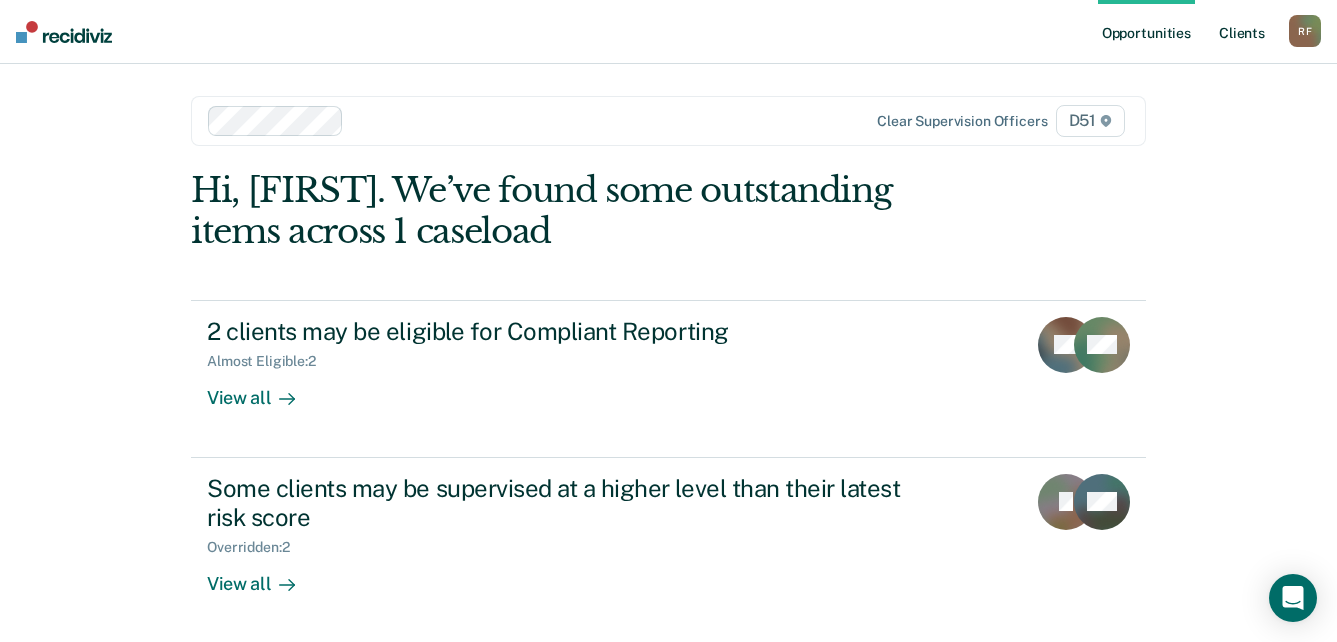 click on "Client s" at bounding box center [1242, 32] 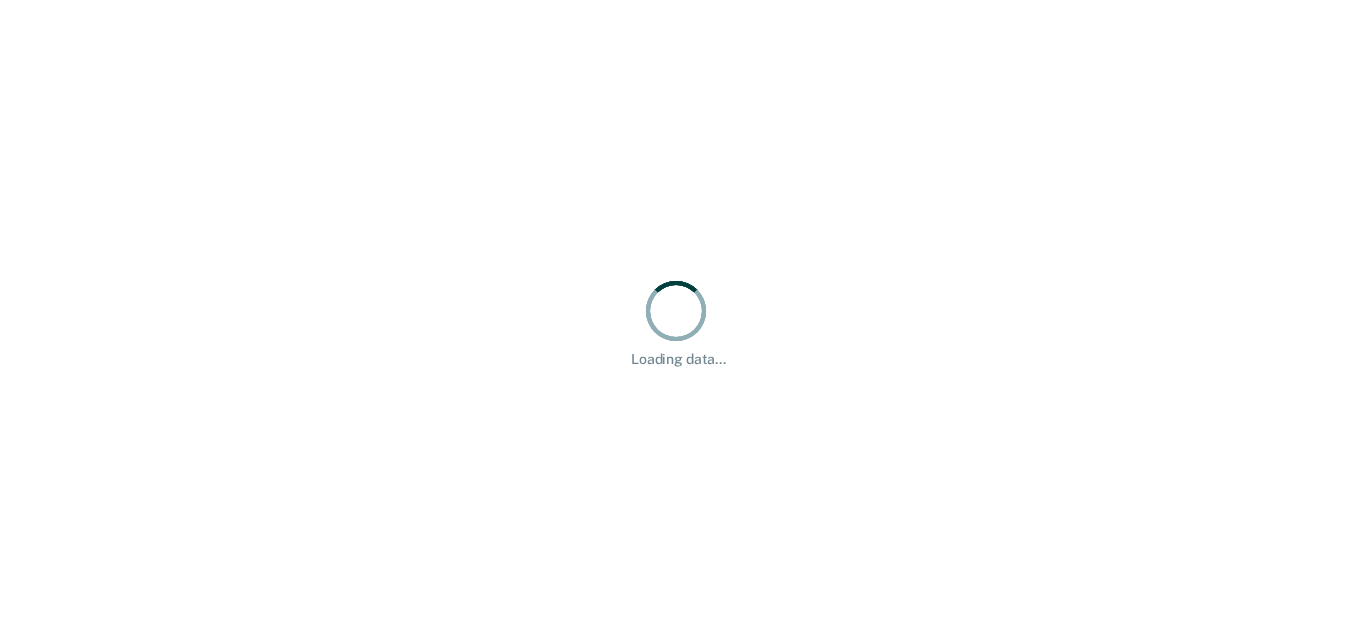 scroll, scrollTop: 0, scrollLeft: 0, axis: both 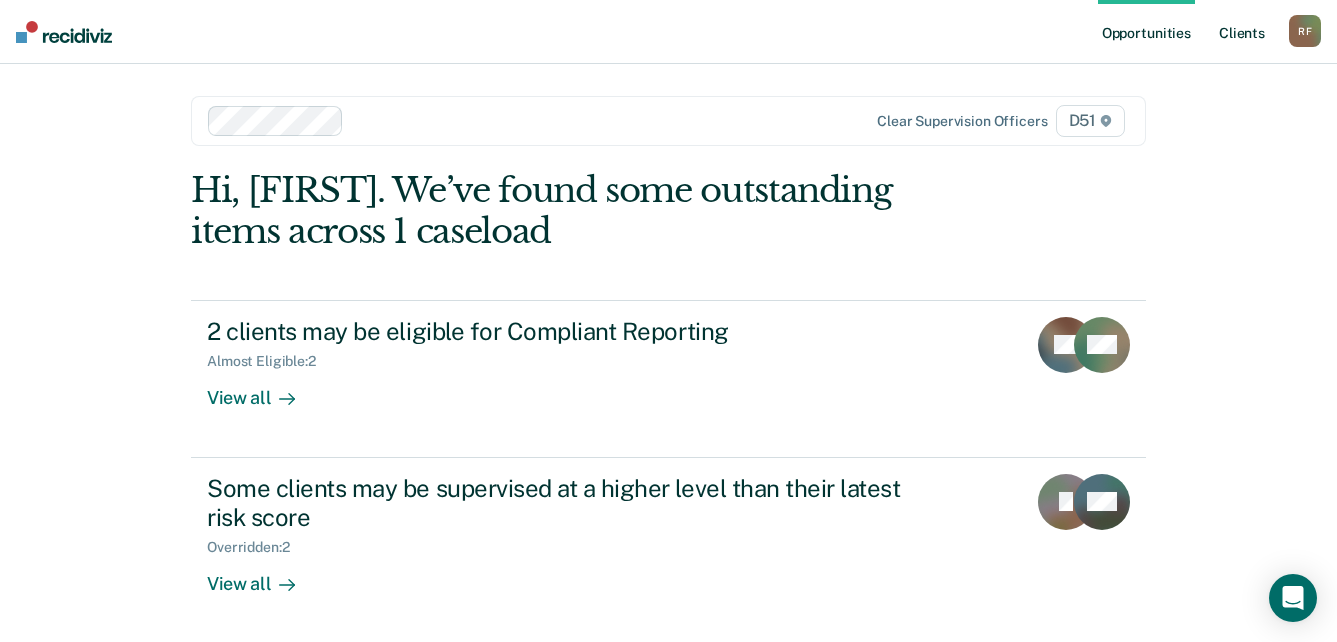 click on "Client s" at bounding box center (1242, 32) 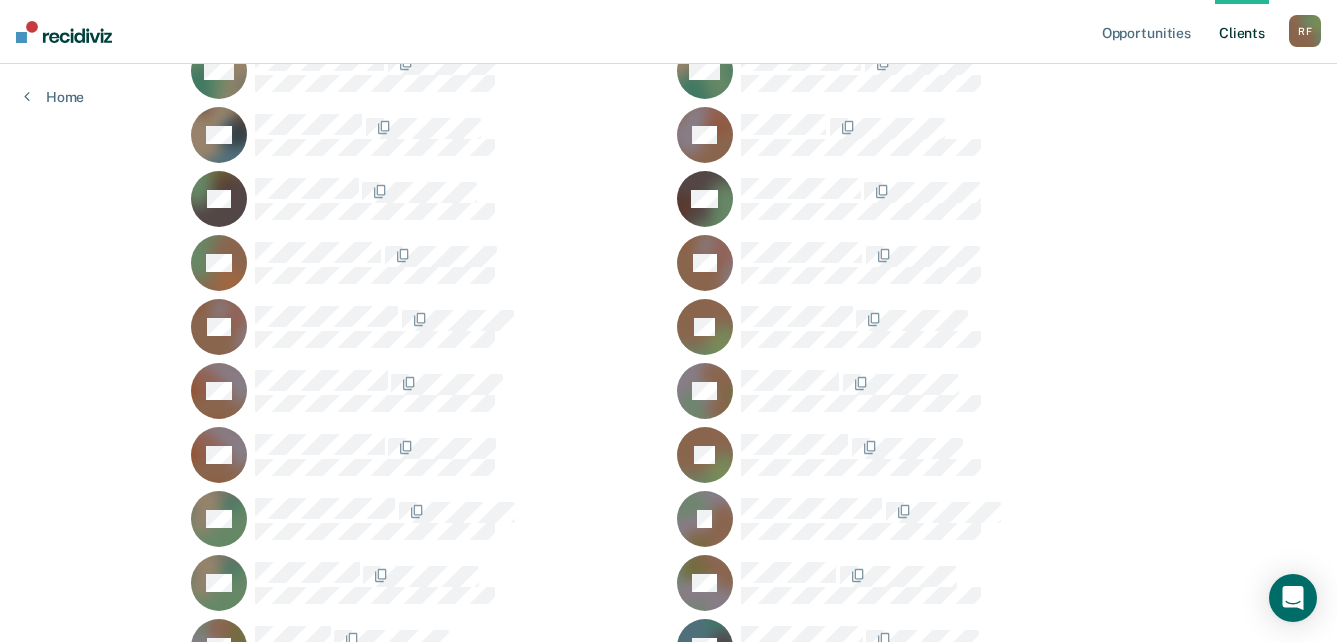 scroll, scrollTop: 2291, scrollLeft: 0, axis: vertical 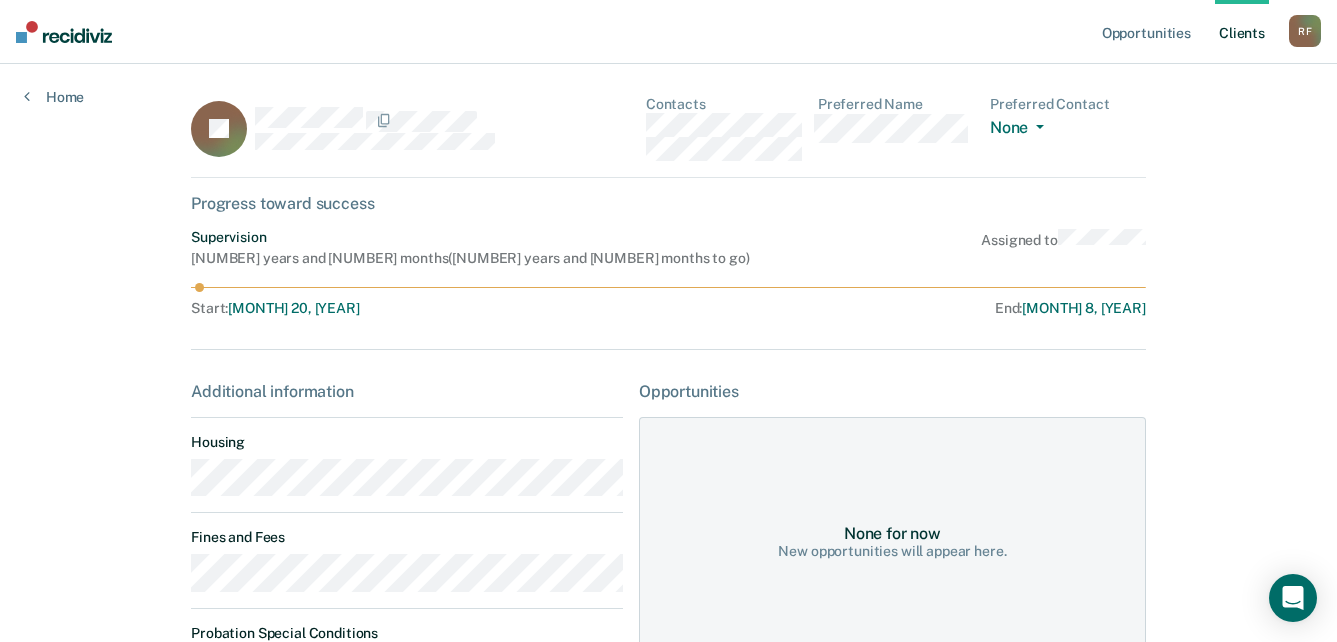 click on "JS   Contacts Preferred Name Preferred Contact None Call Text Email None" at bounding box center [668, 137] 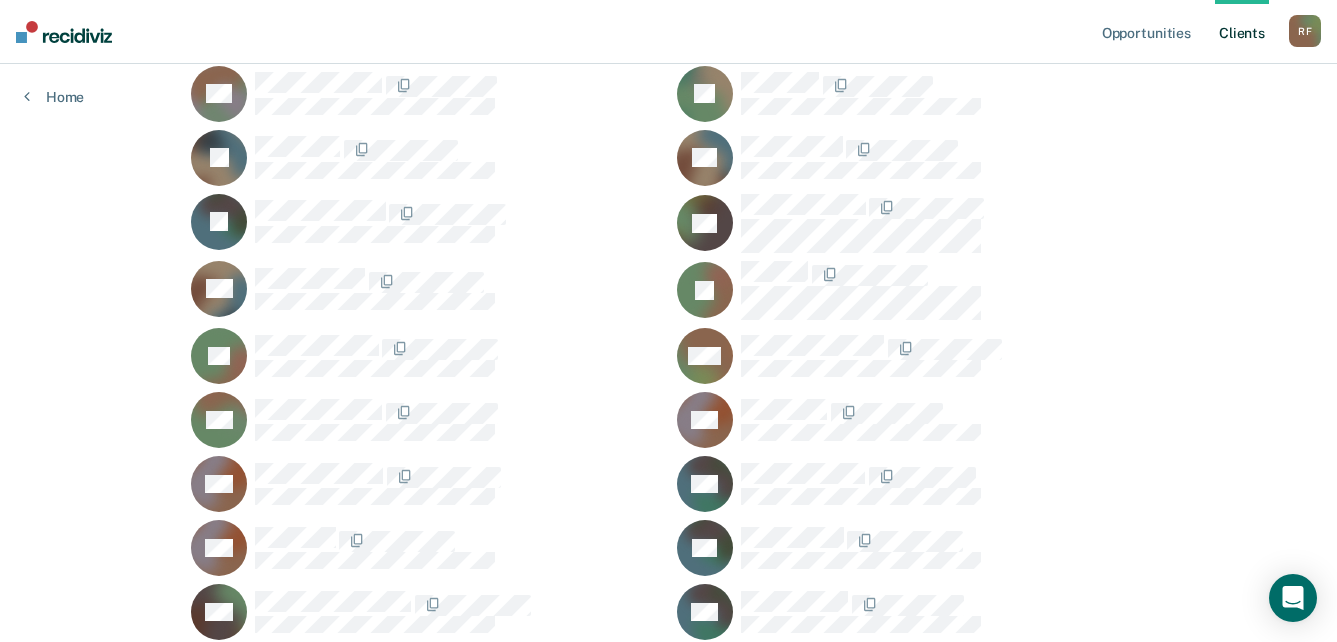 scroll, scrollTop: 591, scrollLeft: 0, axis: vertical 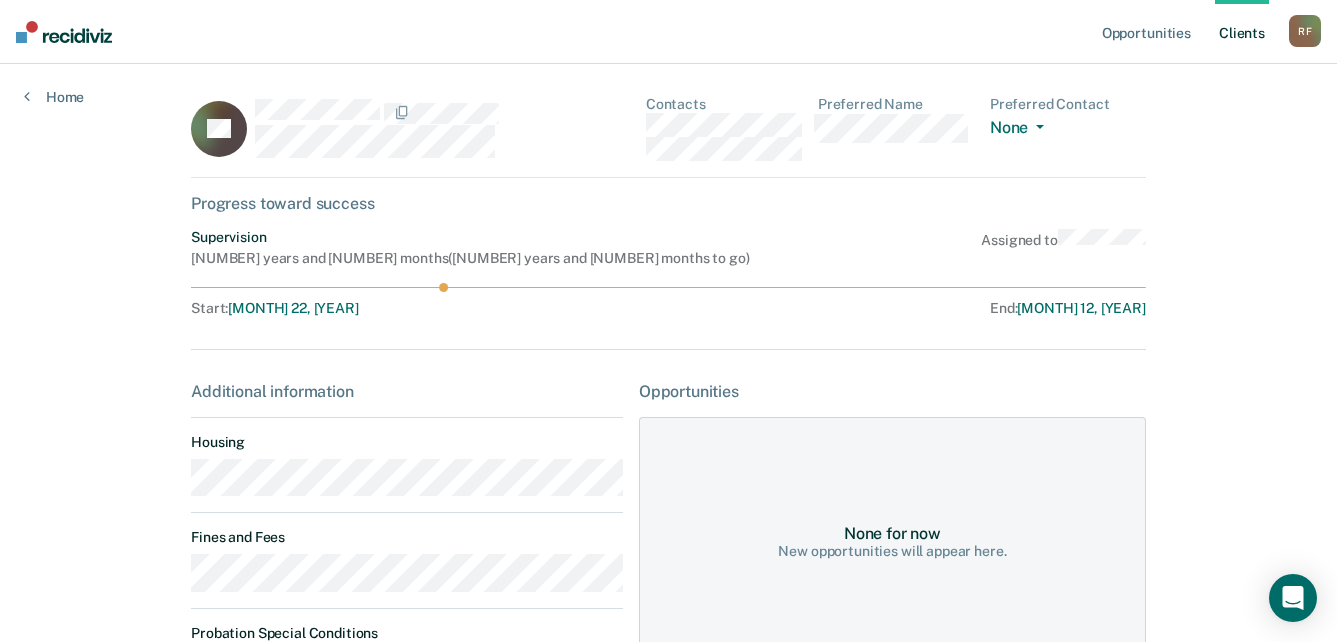 click on "AF   Contacts Preferred Name Preferred Contact None Call Text Email None" at bounding box center [668, 137] 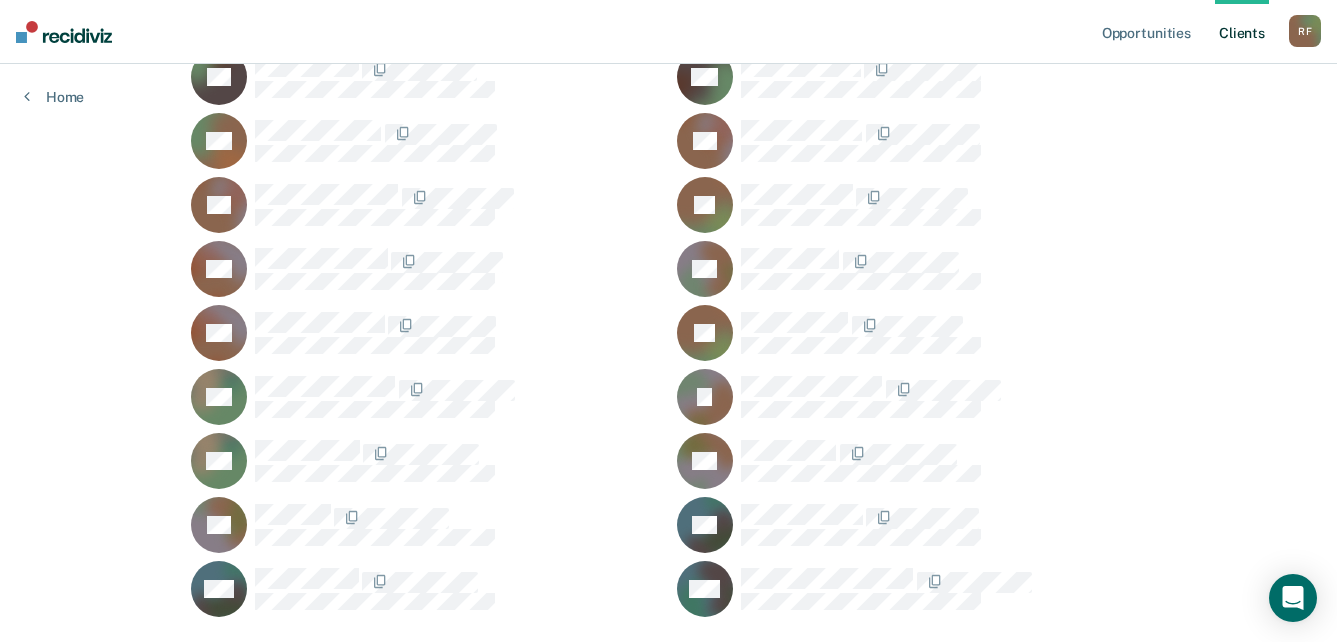 scroll, scrollTop: 2291, scrollLeft: 0, axis: vertical 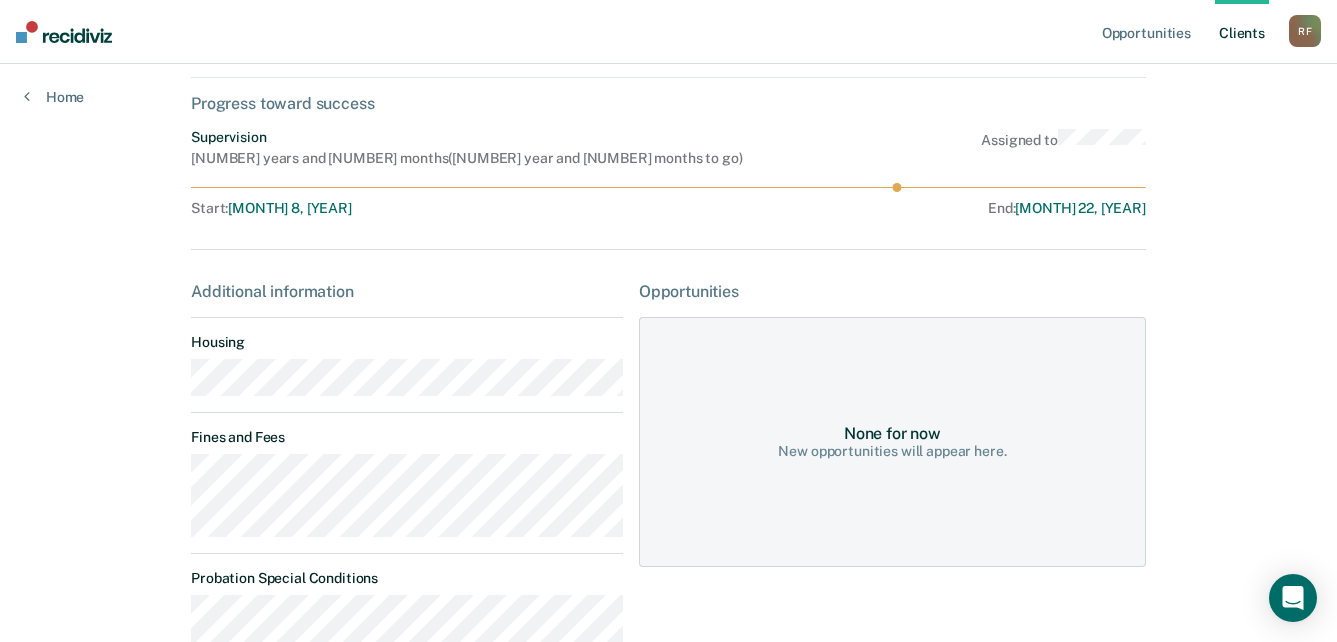 click on "Progress toward success Supervision [NUMBER] years and [NUMBER] months  ( [NUMBER] year and [NUMBER] months to go ) Assigned to  Start :  [MONTH] 8, [YEAR] End :  [MONTH] 22, [YEAR] Additional information Housing   Fines and Fees Probation Special Conditions Parole Special Conditions Opportunities None for now New opportunities will appear here." at bounding box center [668, 441] 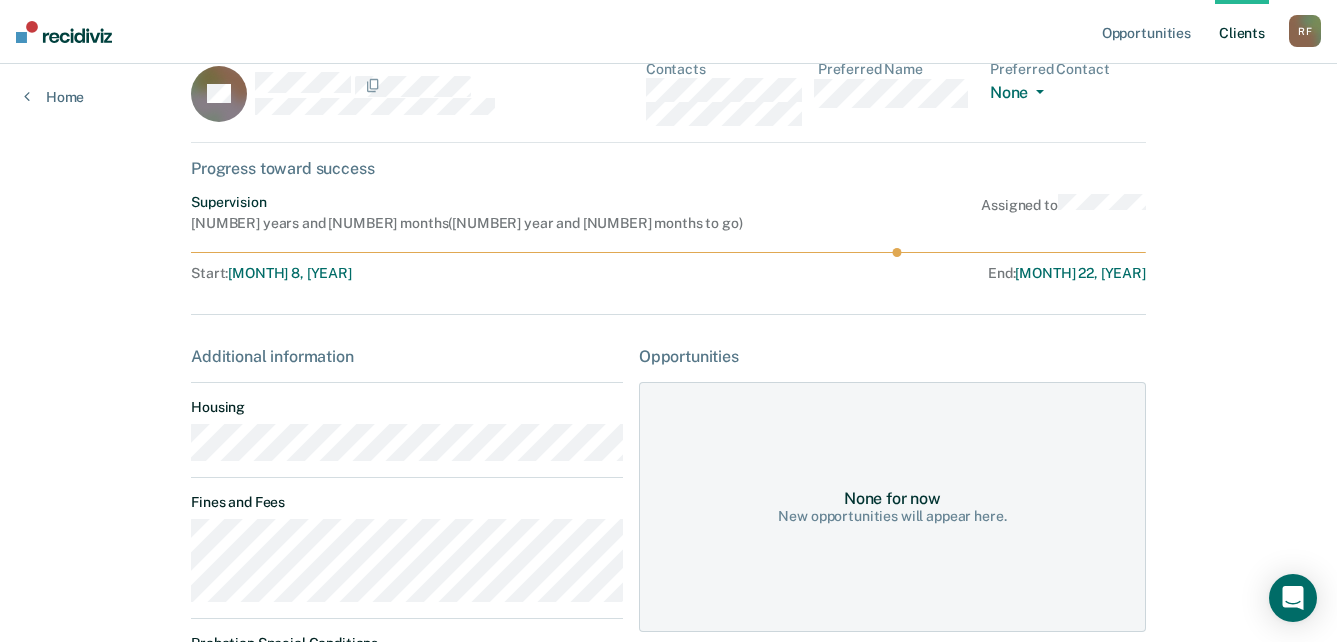 scroll, scrollTop: 0, scrollLeft: 0, axis: both 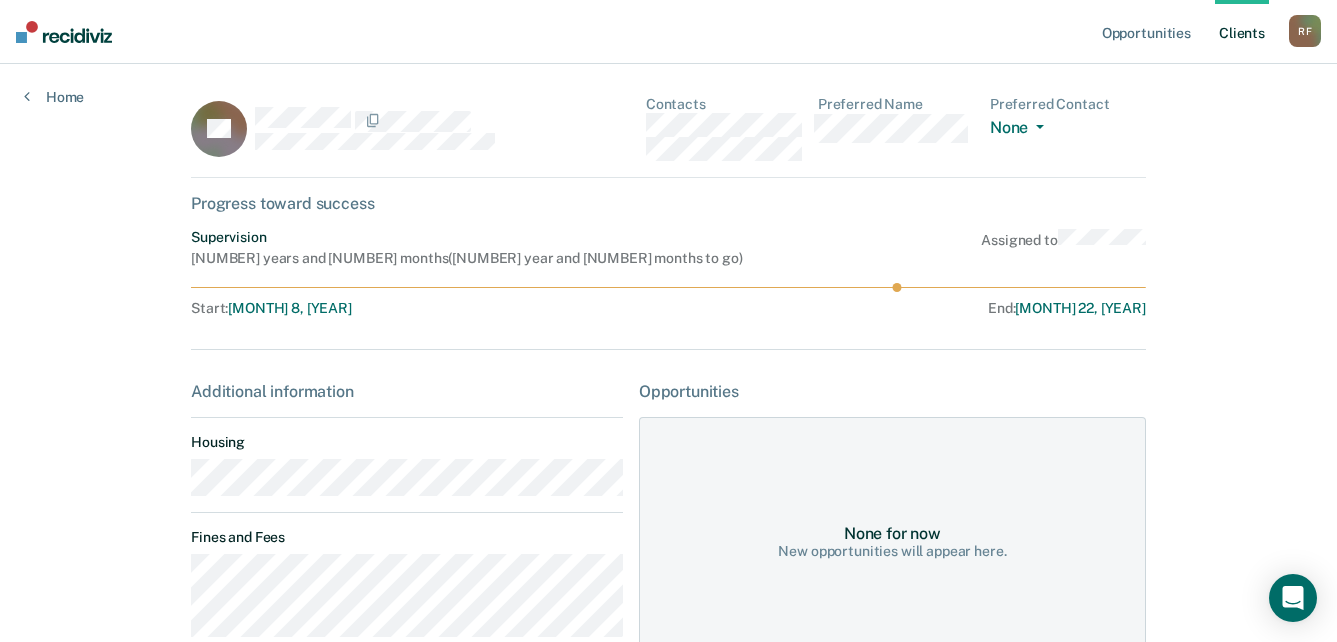 click on "DT   Contacts Preferred Name Preferred Contact None Call Text Email None" at bounding box center [668, 137] 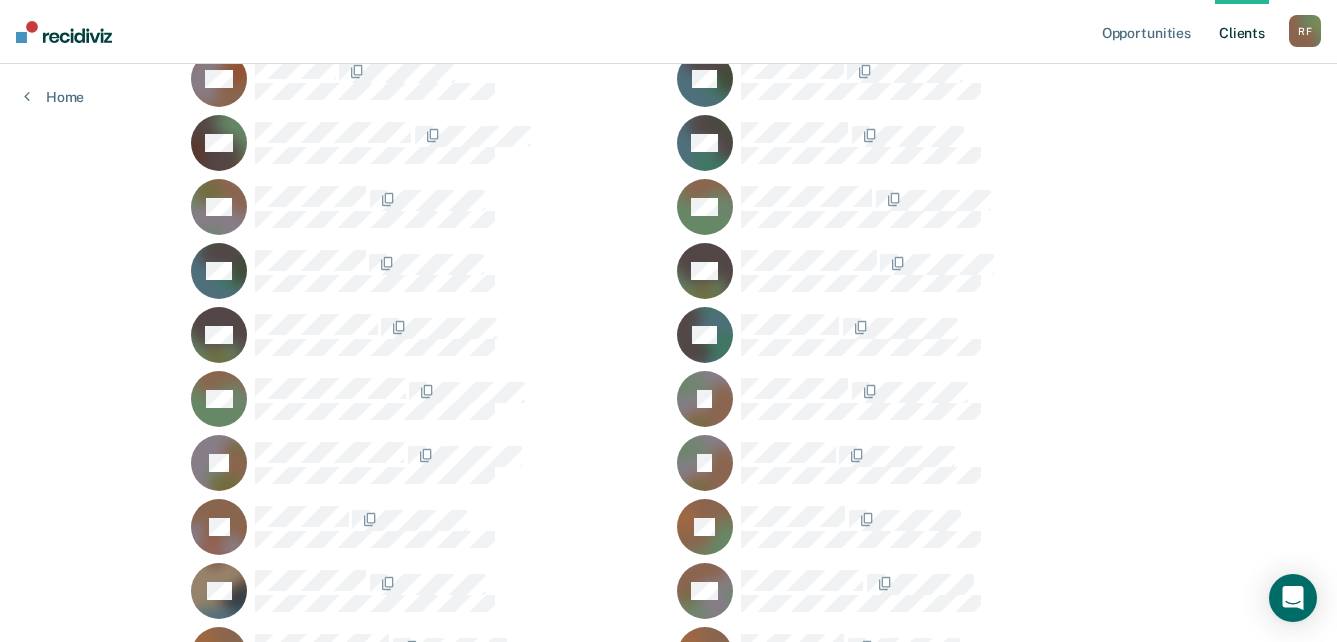 scroll, scrollTop: 891, scrollLeft: 0, axis: vertical 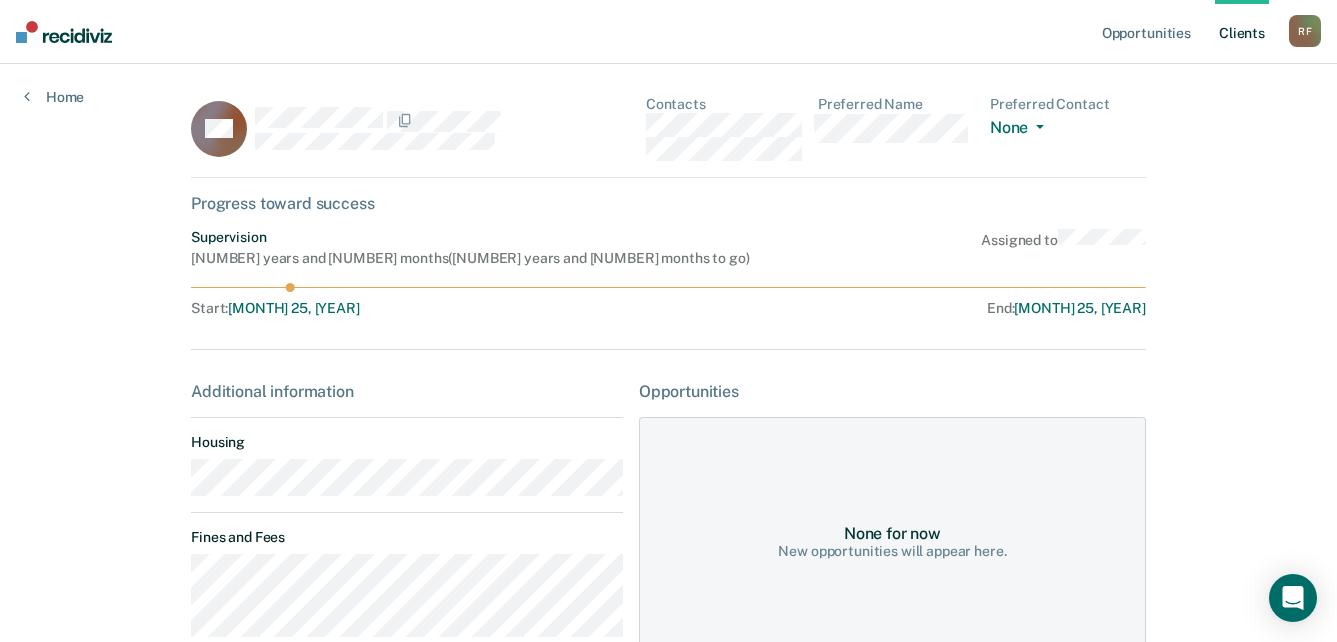 click on "AH   Contacts Preferred Name Preferred Contact None Call Text Email None" at bounding box center (668, 137) 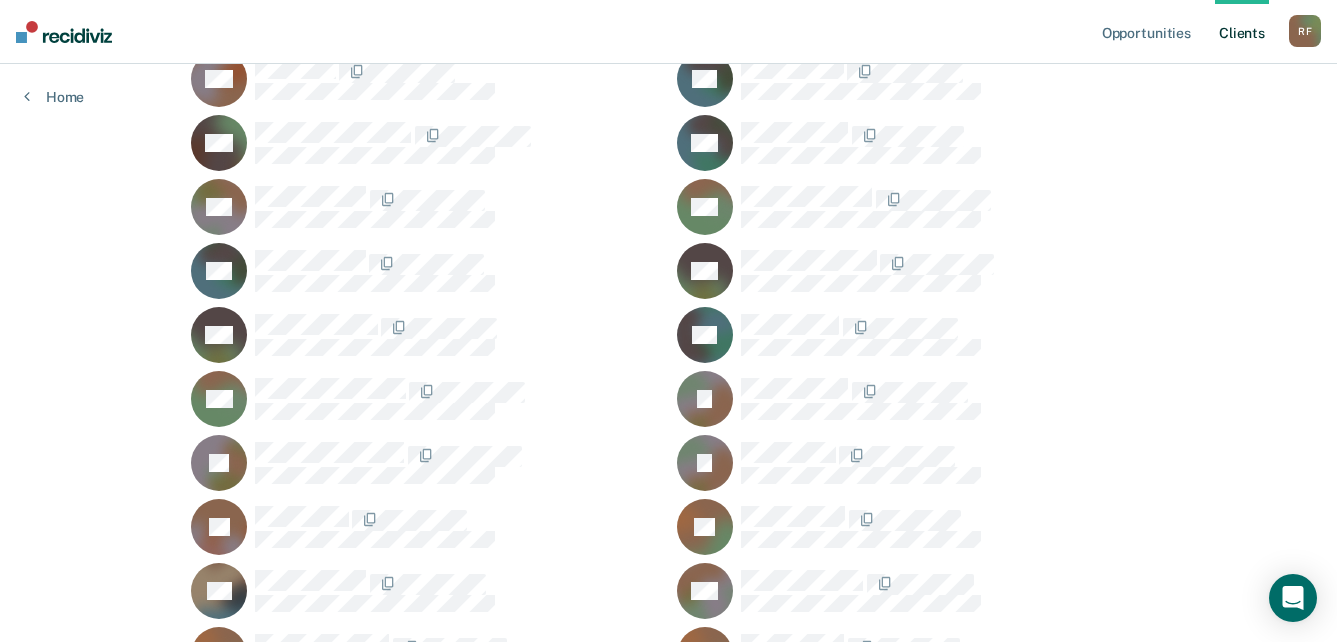 scroll, scrollTop: 791, scrollLeft: 0, axis: vertical 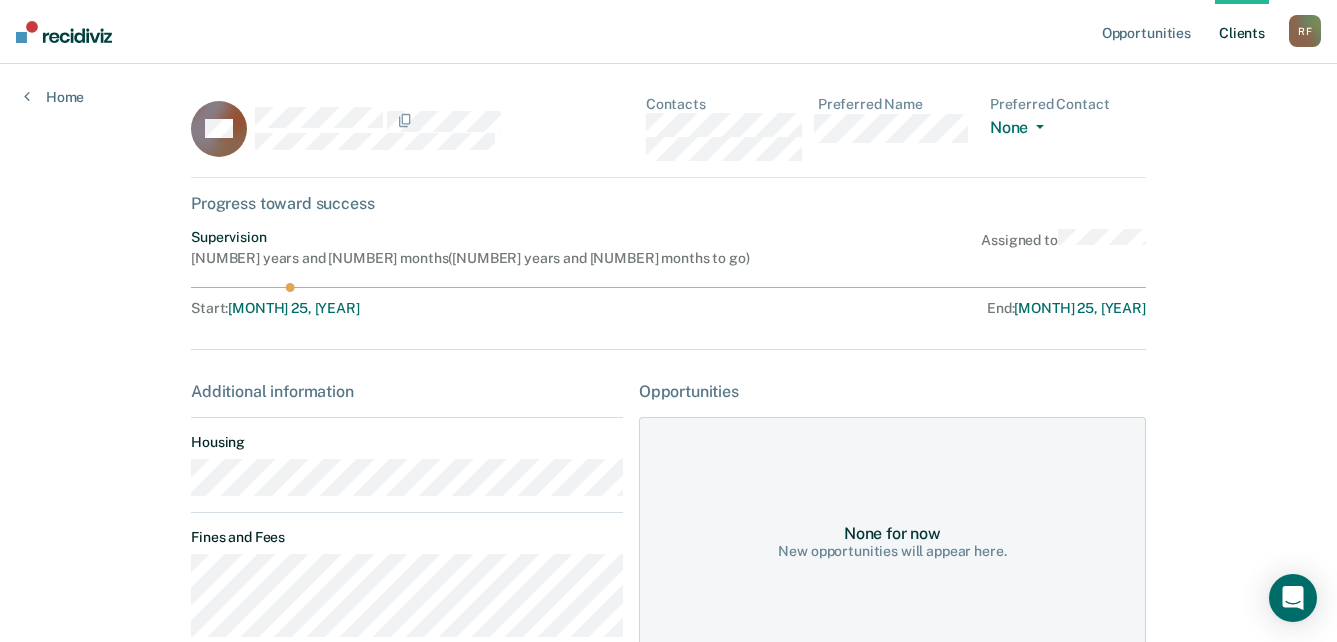 click on "Progress toward success Supervision [NUMBER] years and [NUMBER] months  ( [NUMBER] years and [NUMBER] months to go ) Assigned to  Start :  [MONTH] 25, [YEAR] End :  [MONTH] 25, [YEAR] Additional information Housing   Fines and Fees Probation Special Conditions Parole Special Conditions Opportunities None for now New opportunities will appear here." at bounding box center [668, 481] 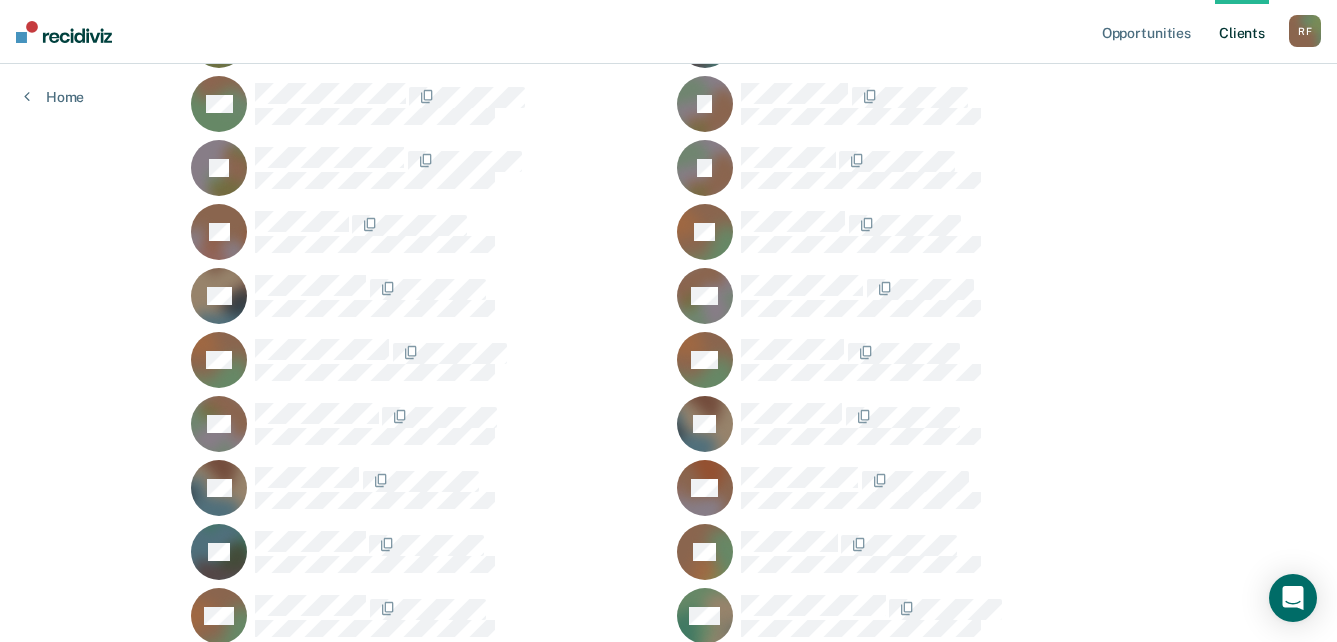scroll, scrollTop: 1400, scrollLeft: 0, axis: vertical 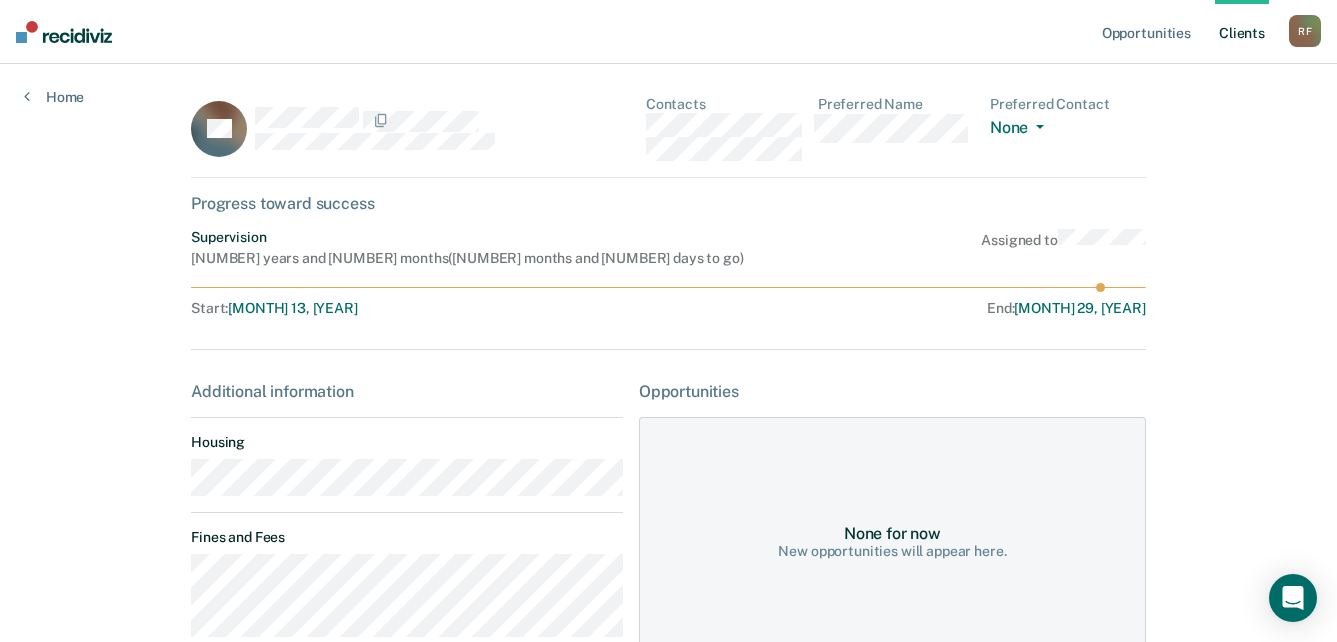 click on "QL   Contacts Preferred Name Preferred Contact None Call Text Email None" at bounding box center [668, 137] 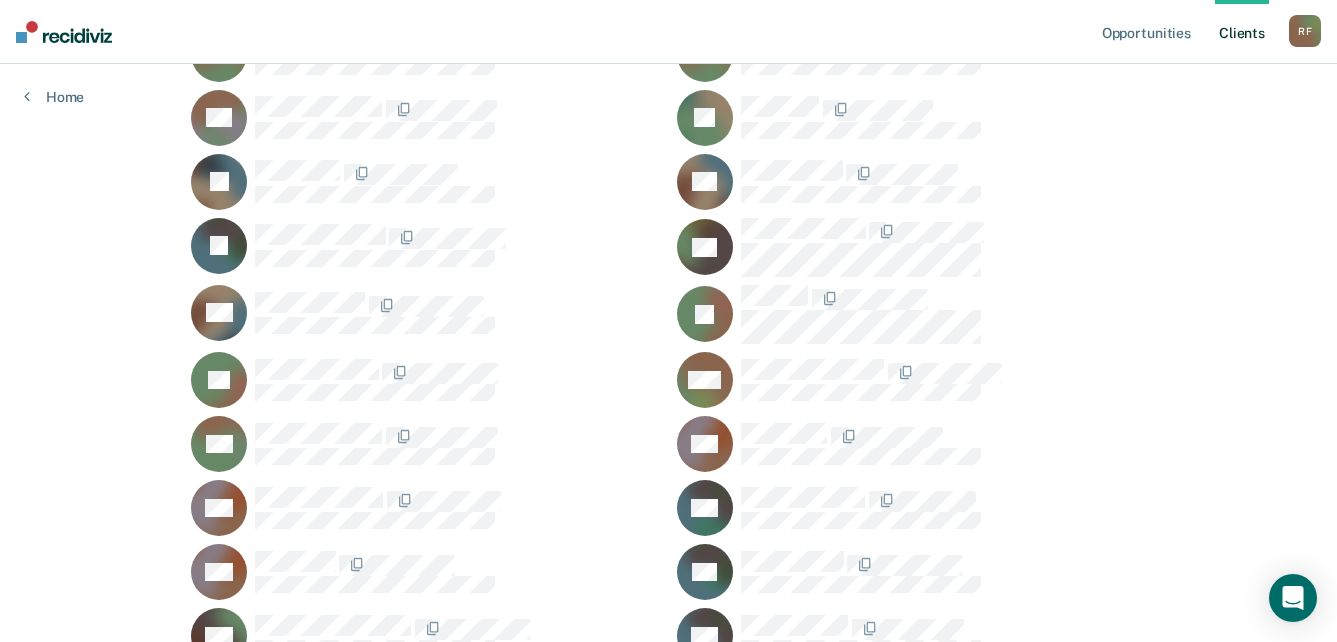 scroll, scrollTop: 500, scrollLeft: 0, axis: vertical 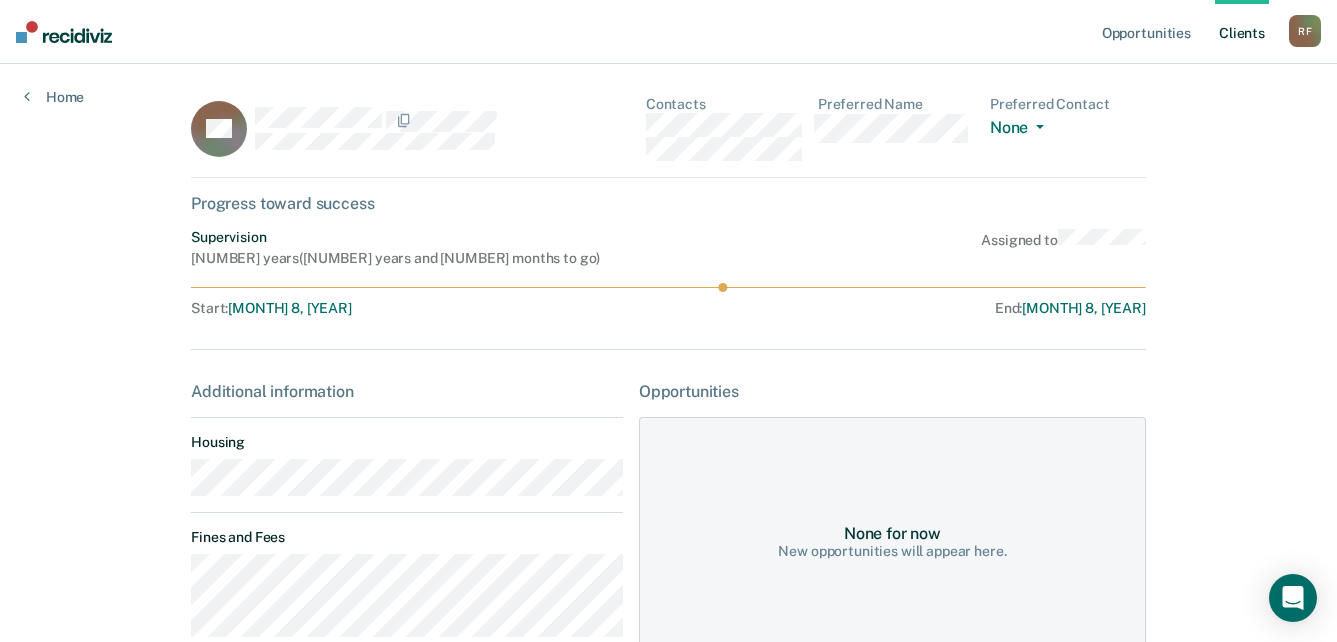 drag, startPoint x: 460, startPoint y: 504, endPoint x: 343, endPoint y: 436, distance: 135.32553 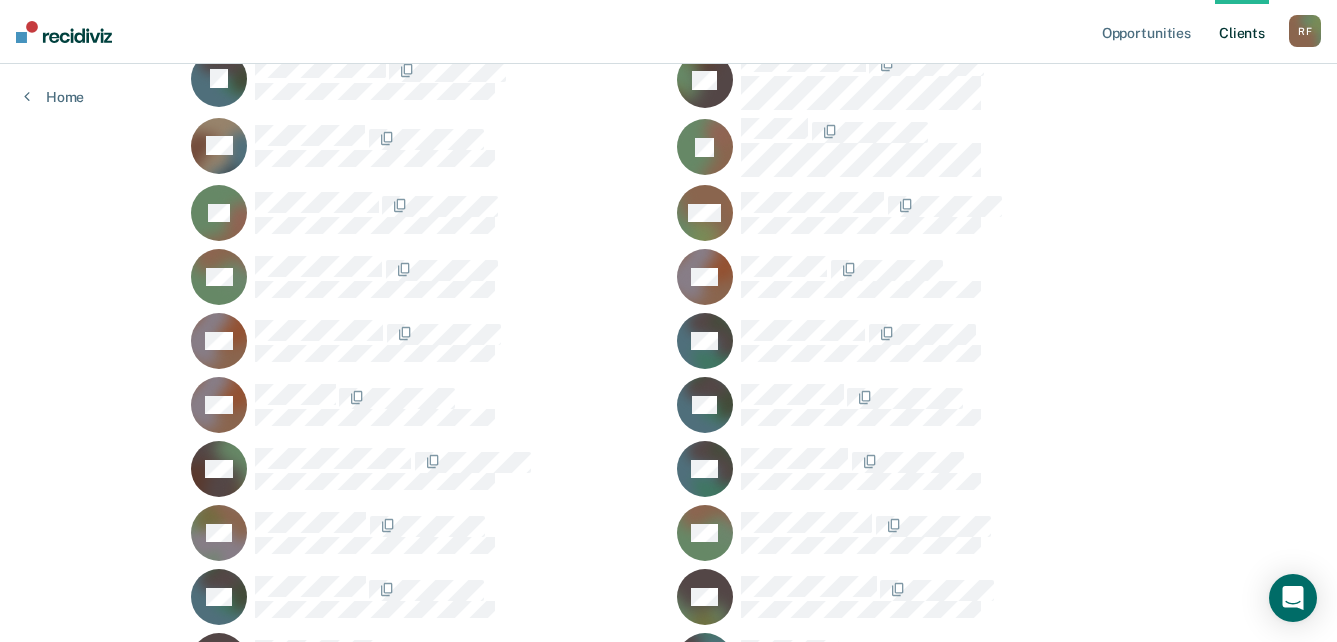 scroll, scrollTop: 800, scrollLeft: 0, axis: vertical 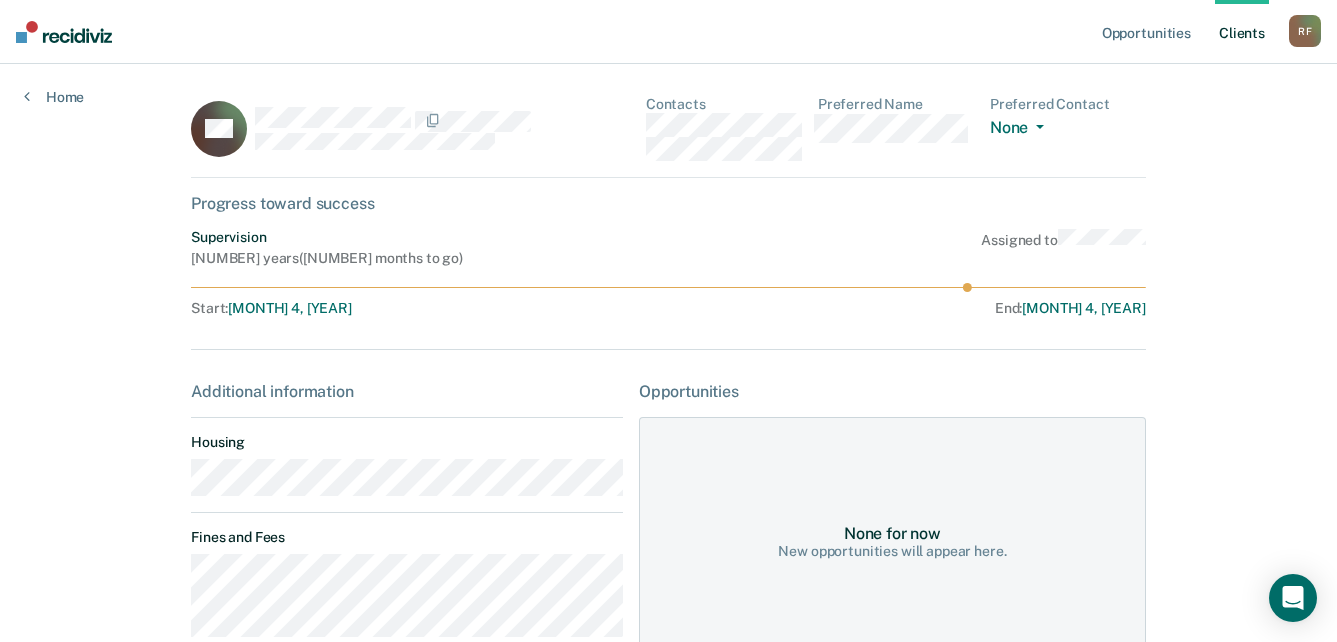 drag, startPoint x: 650, startPoint y: 120, endPoint x: 711, endPoint y: 47, distance: 95.131485 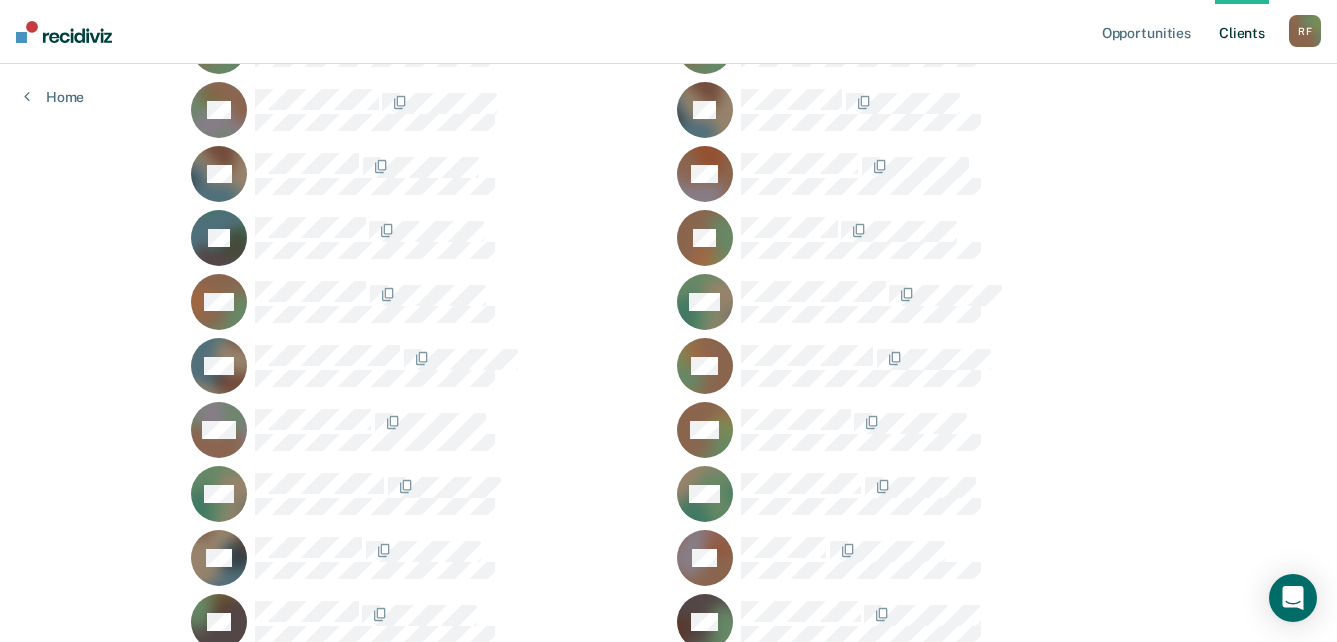 scroll, scrollTop: 1800, scrollLeft: 0, axis: vertical 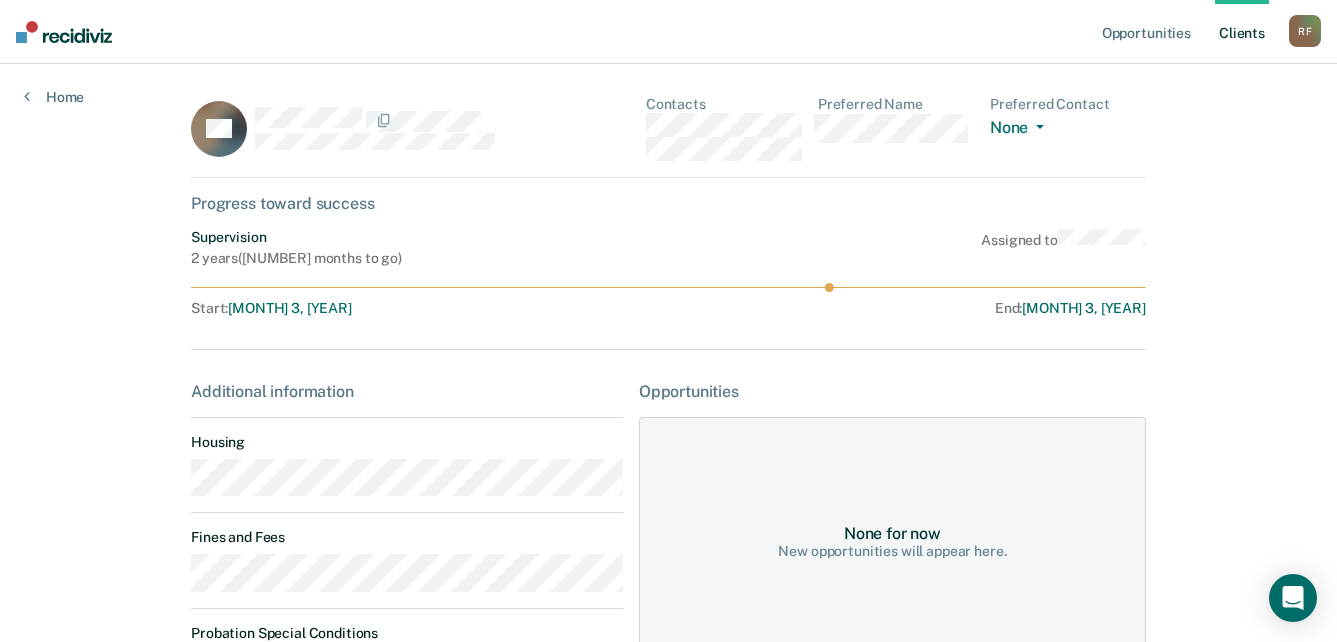 click on "TO   Contacts Preferred Name Preferred Contact None Call Text Email None" at bounding box center [668, 137] 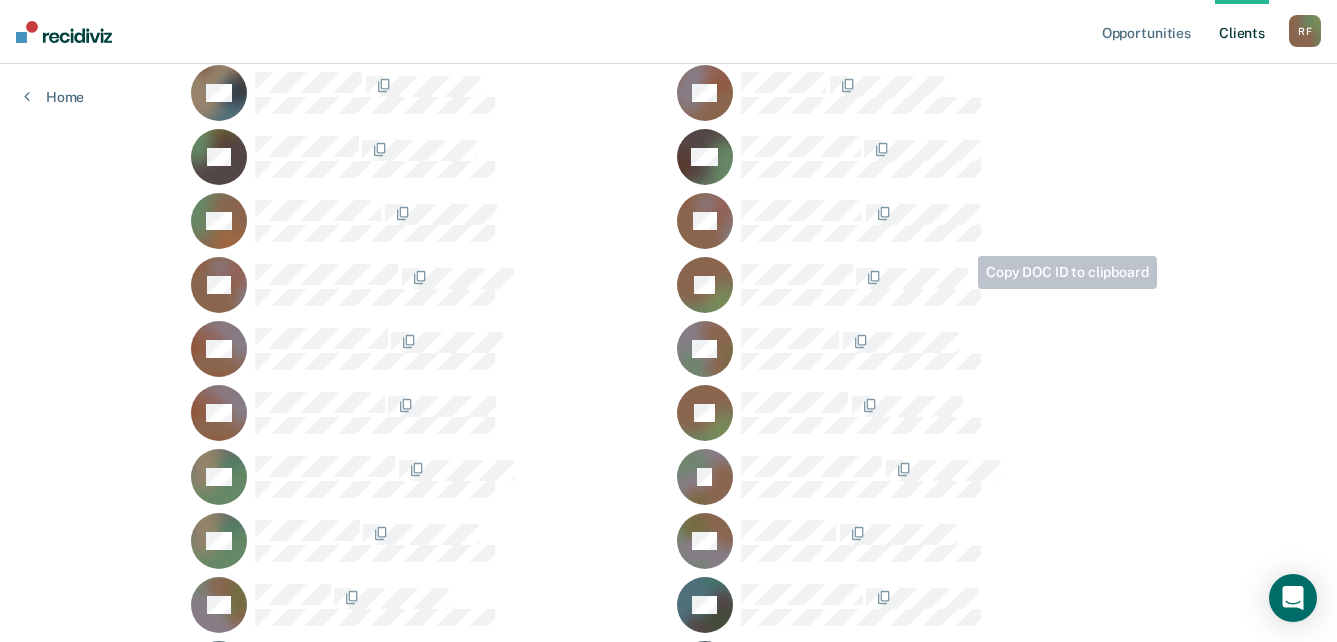 scroll, scrollTop: 2200, scrollLeft: 0, axis: vertical 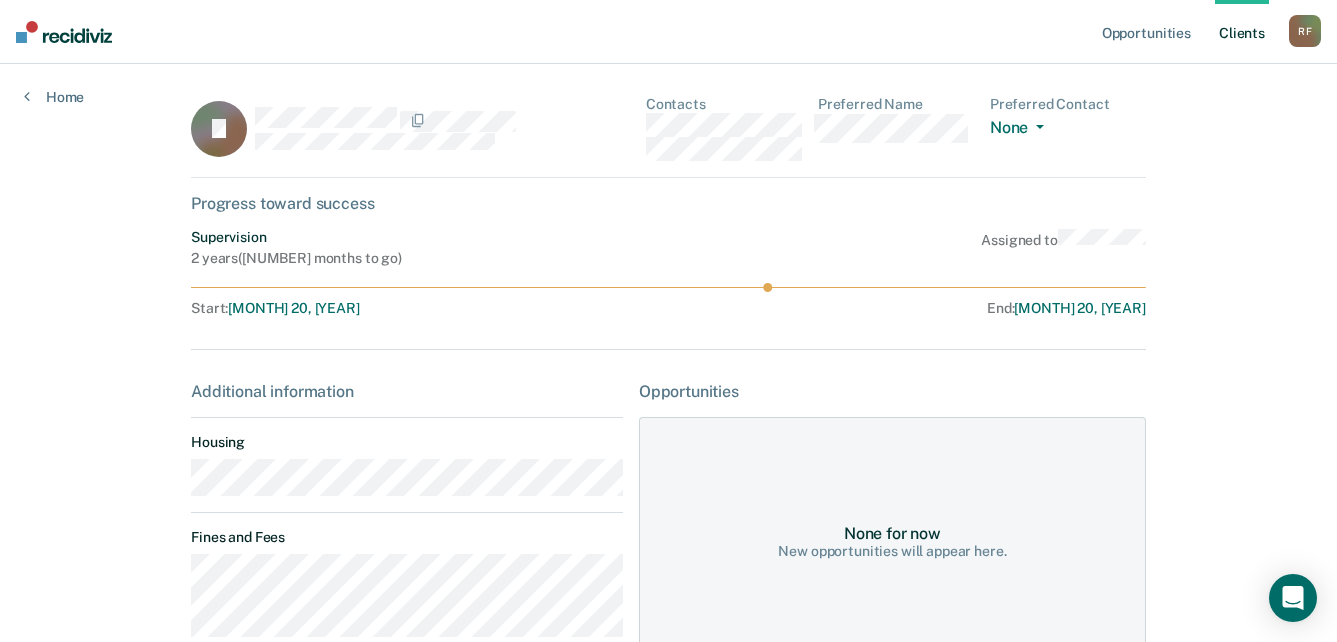 click on "Progress toward success Supervision [NUMBER] years  ( [NUMBER] months to go ) Assigned to  Start :  [MONTH] 20, [YEAR] End :  [MONTH] 20, [YEAR] Additional information Housing   Fines and Fees Probation Special Conditions Parole Special Conditions Opportunities None for now New opportunities will appear here." at bounding box center (668, 461) 